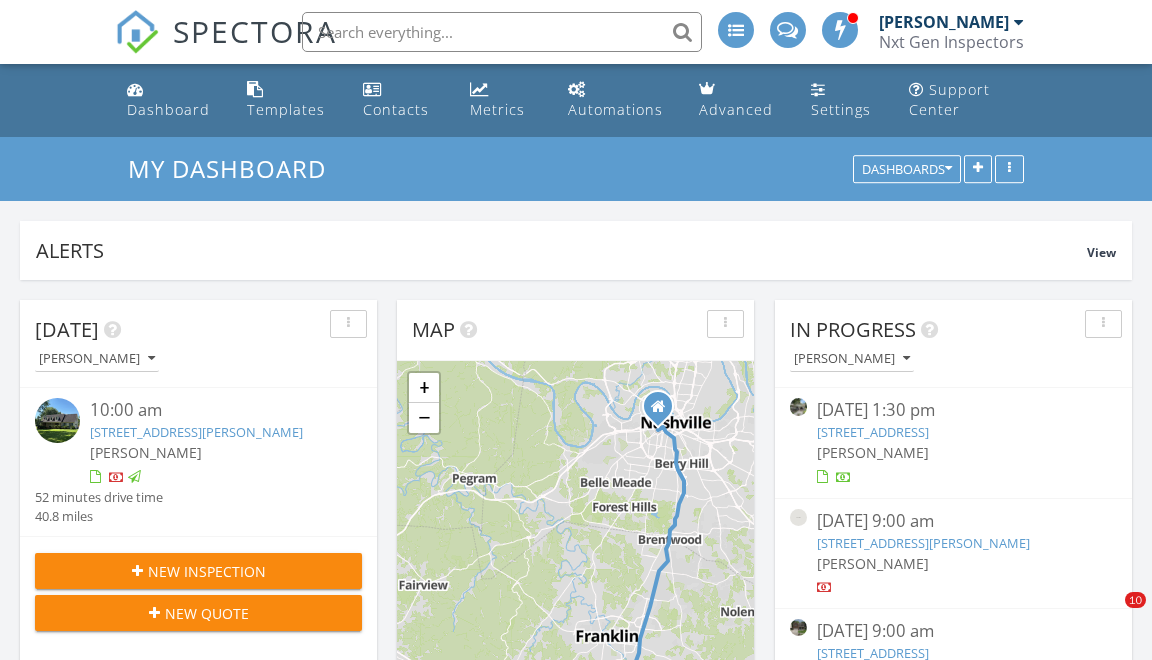 scroll, scrollTop: 0, scrollLeft: 0, axis: both 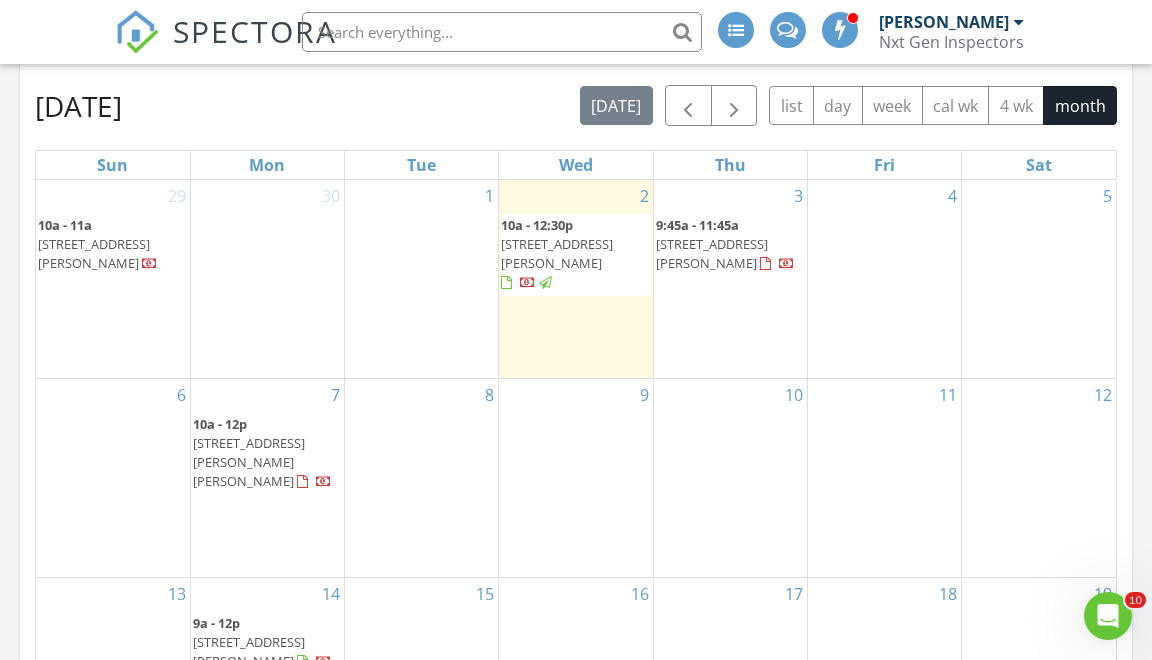 click on "1159 Roy Sellers Rd, Columbia 38401" at bounding box center [557, 253] 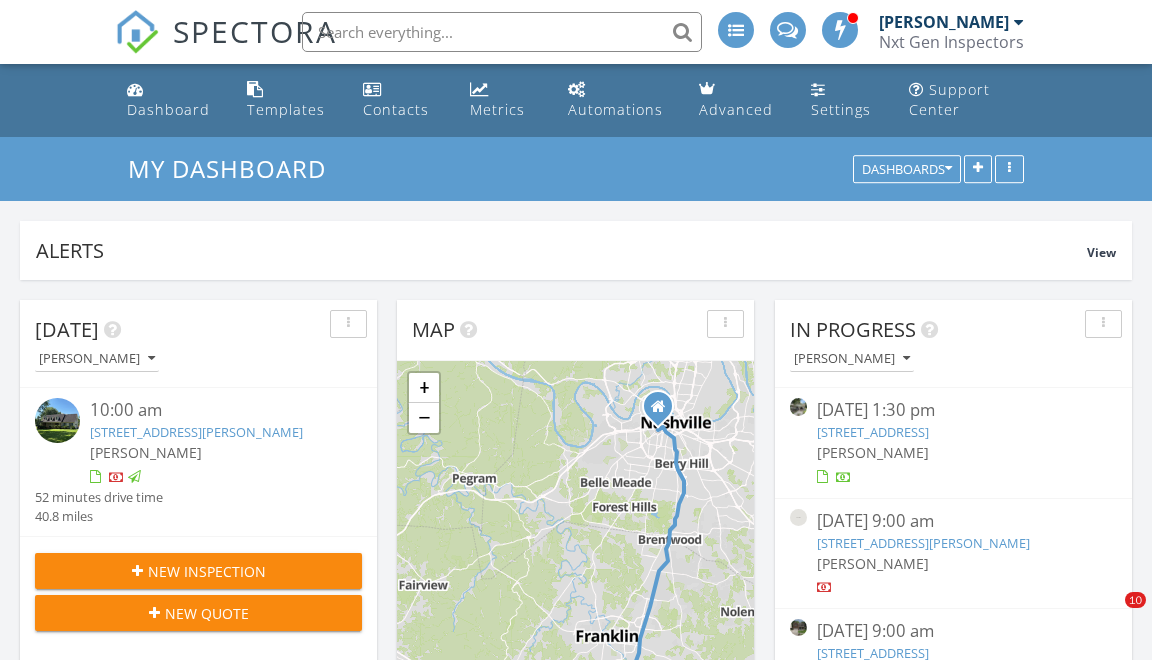 scroll, scrollTop: 895, scrollLeft: 0, axis: vertical 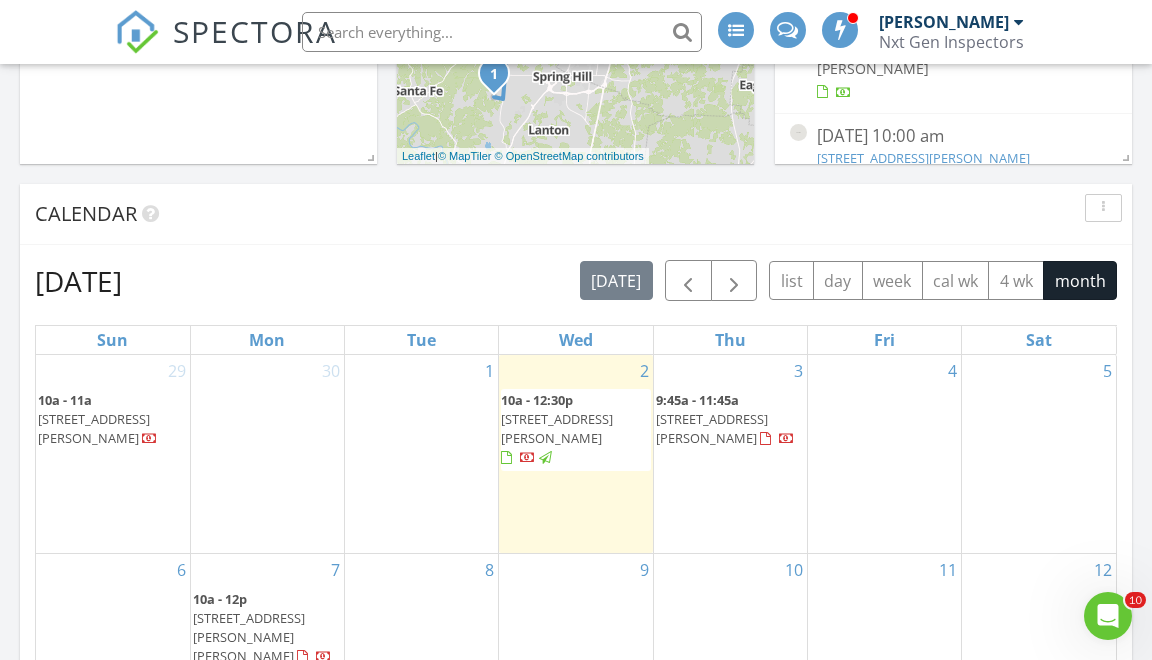 click on "[STREET_ADDRESS][PERSON_NAME]" at bounding box center (94, 428) 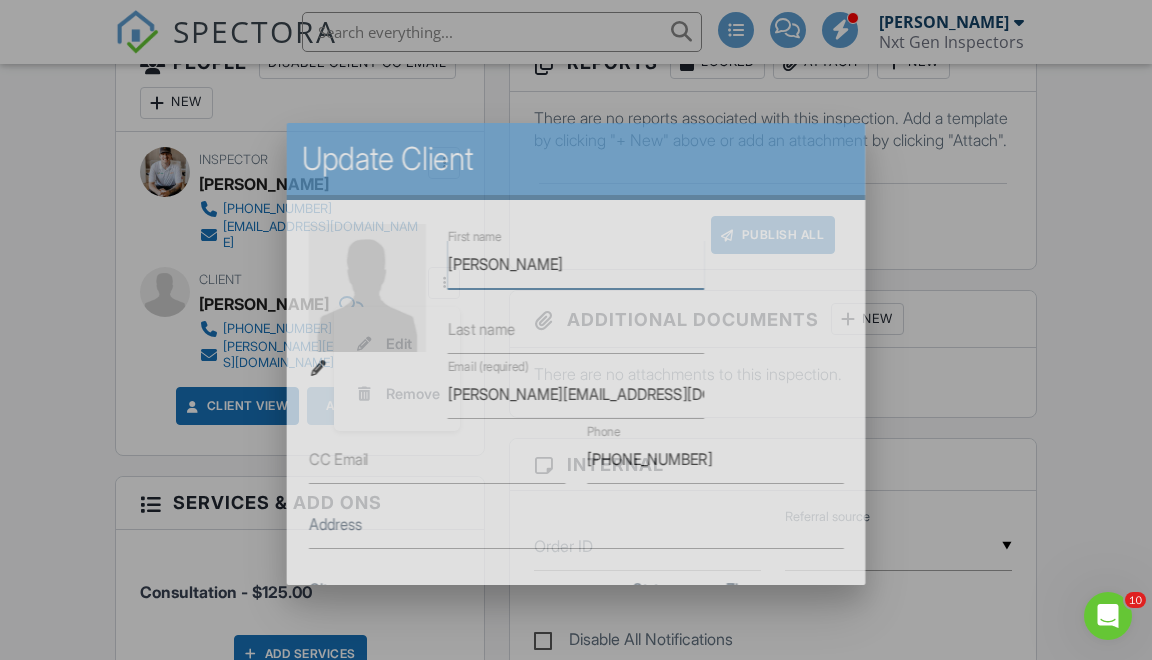 scroll, scrollTop: 0, scrollLeft: 0, axis: both 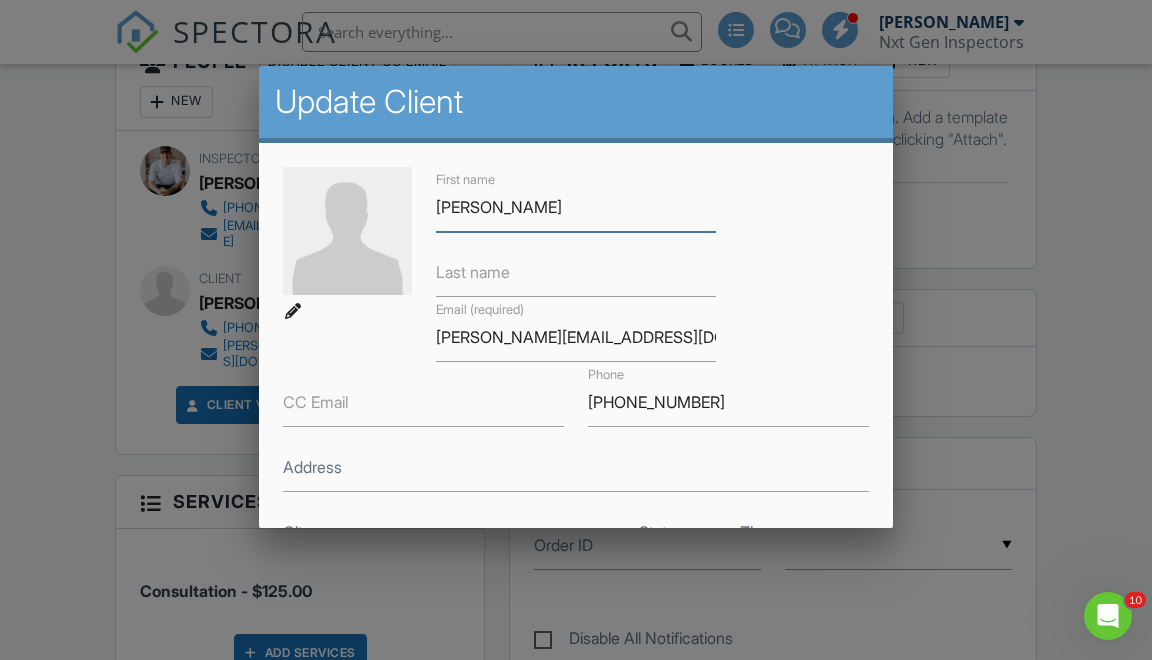 type on "[PERSON_NAME]" 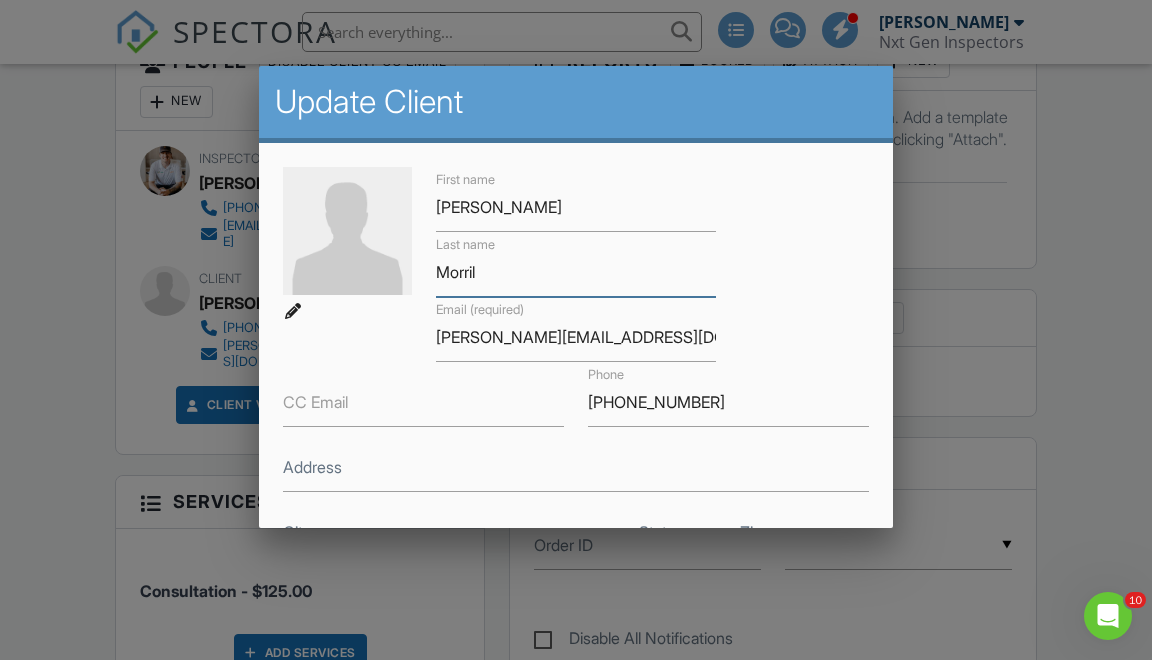 type on "Morril" 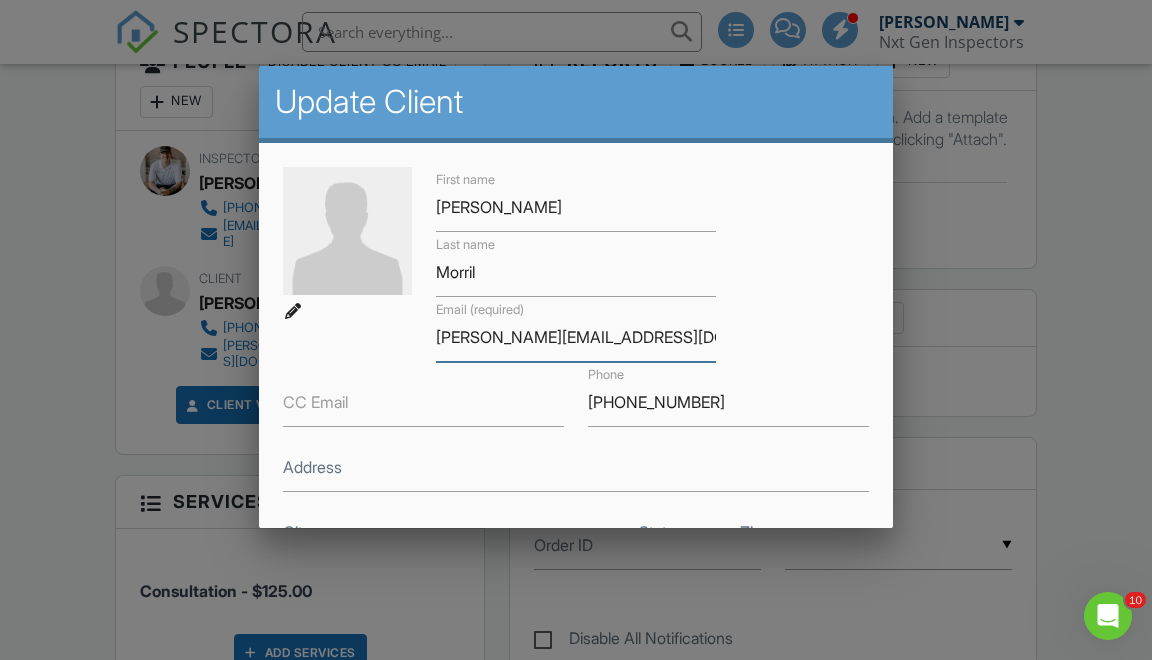 click on "[PERSON_NAME][EMAIL_ADDRESS][DOMAIN_NAME]" at bounding box center [576, 337] 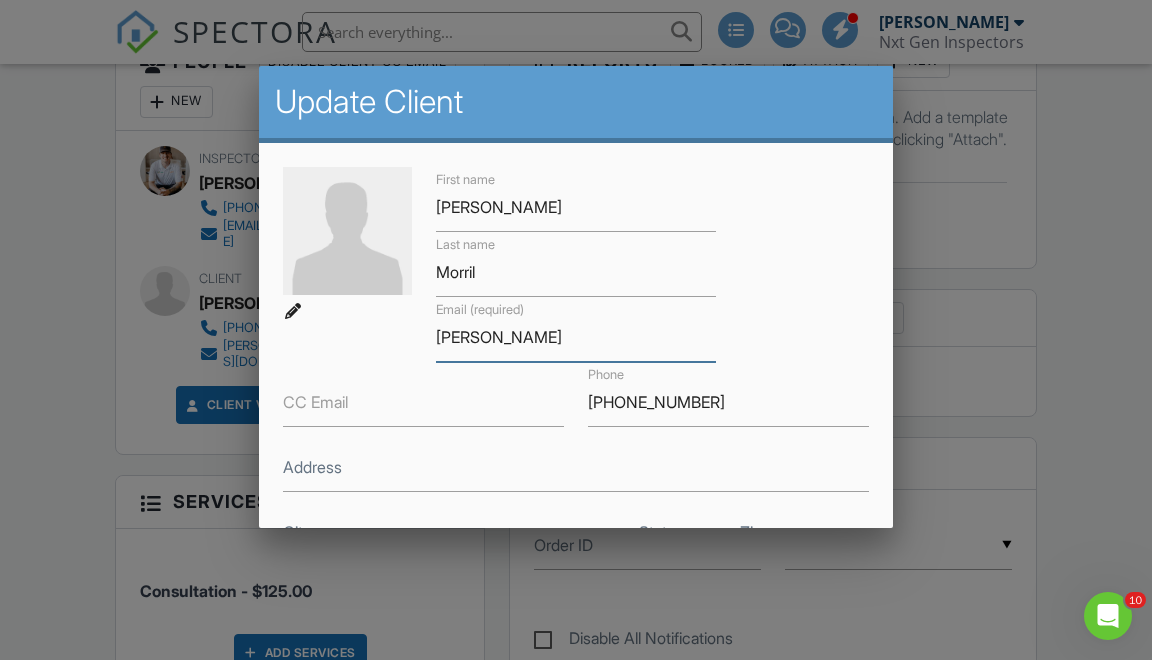 type on "[PERSON_NAME]" 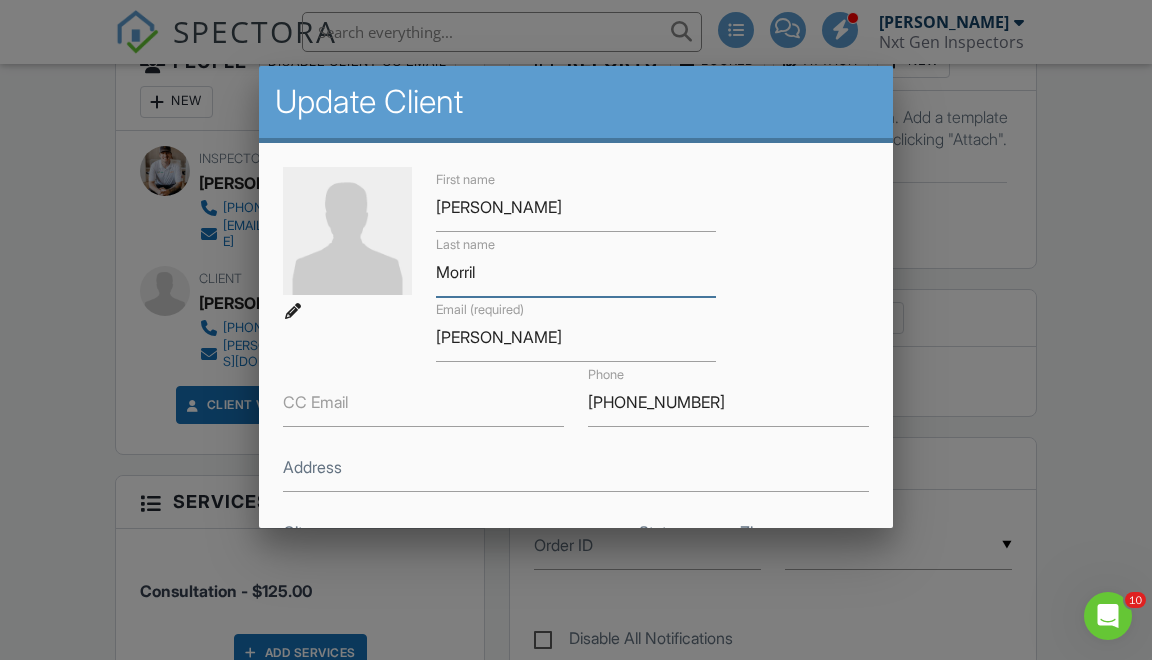 click on "Morril" at bounding box center (576, 272) 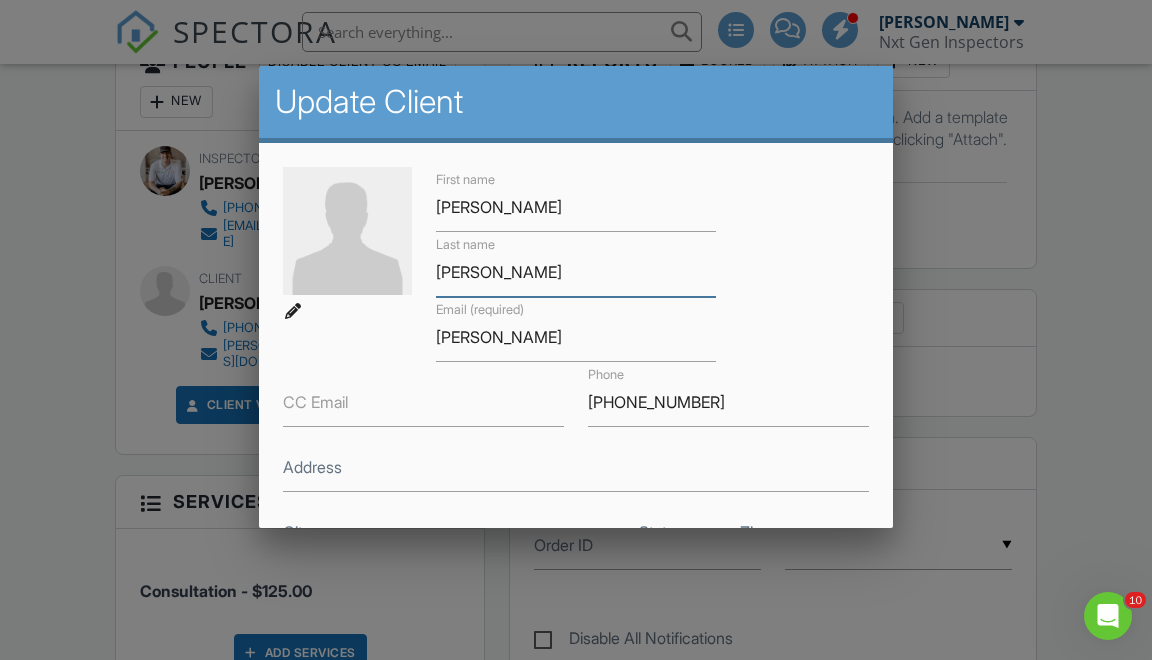 type on "[PERSON_NAME]" 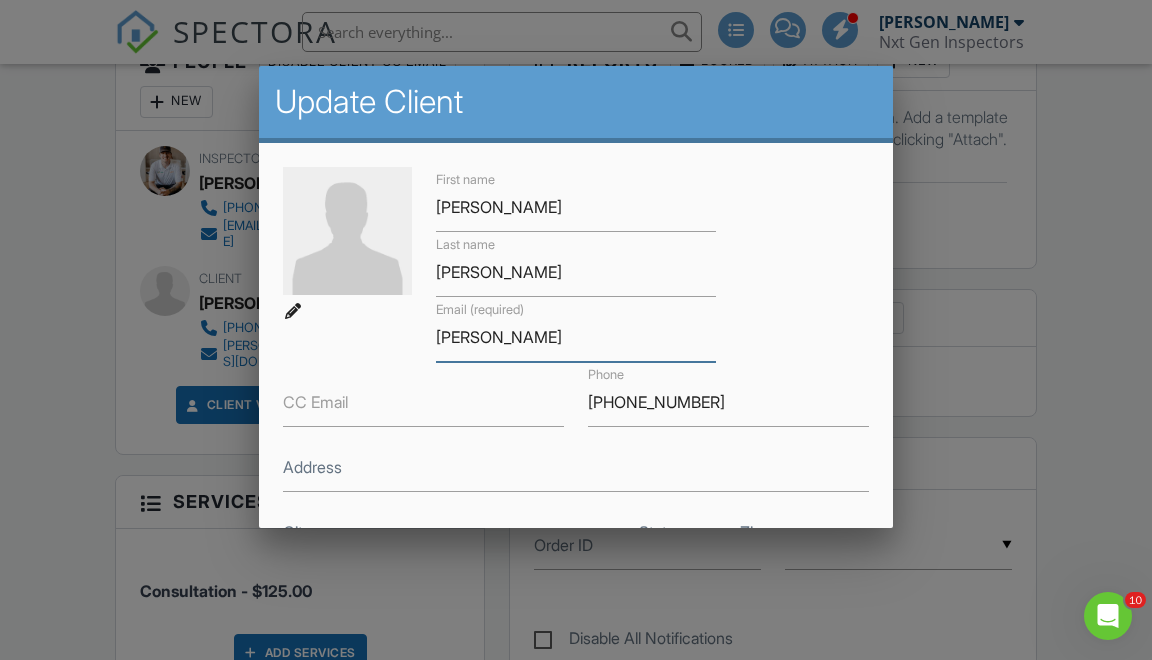 click on "[PERSON_NAME]" at bounding box center [576, 337] 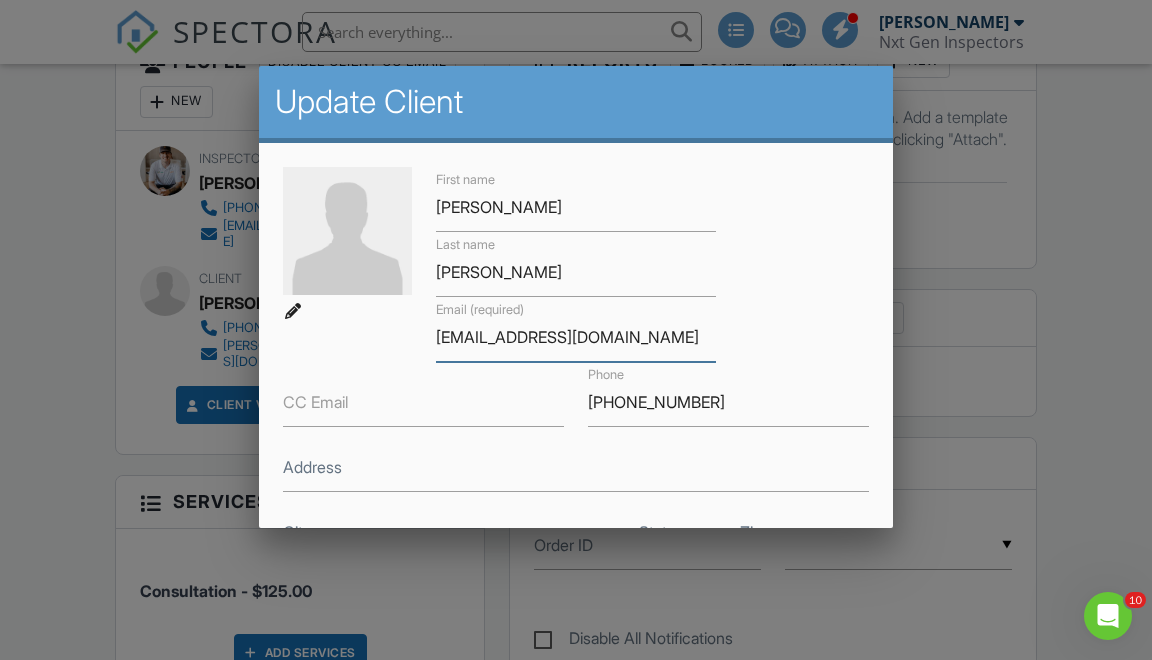 type on "[EMAIL_ADDRESS][DOMAIN_NAME]" 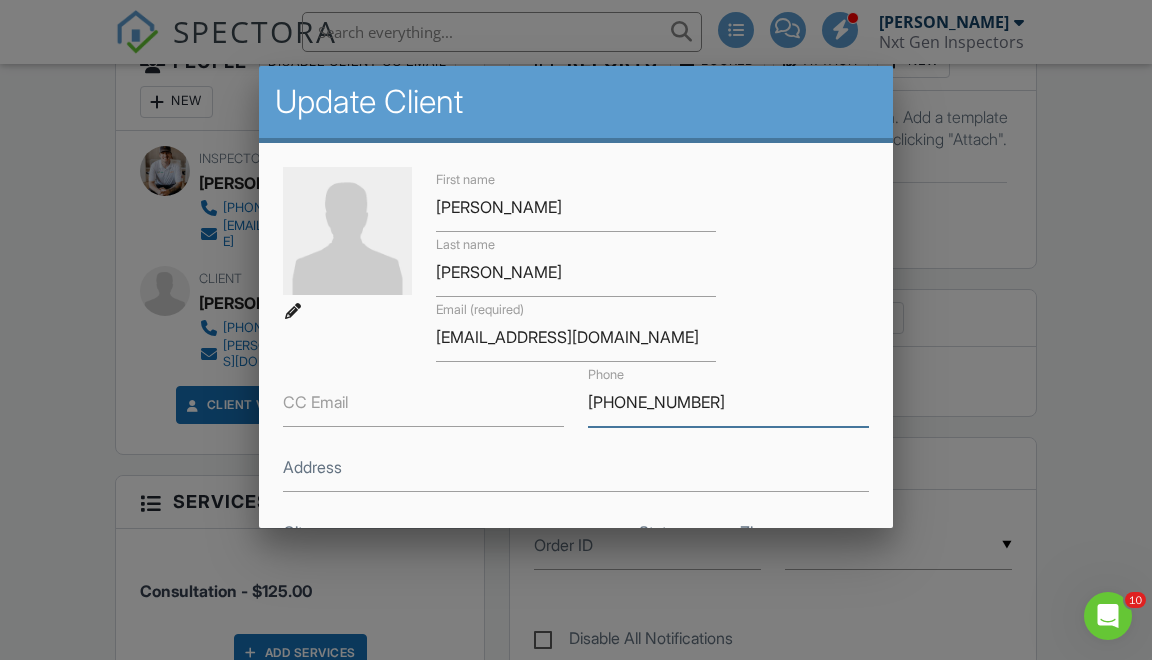 click on "[PHONE_NUMBER]" at bounding box center [728, 402] 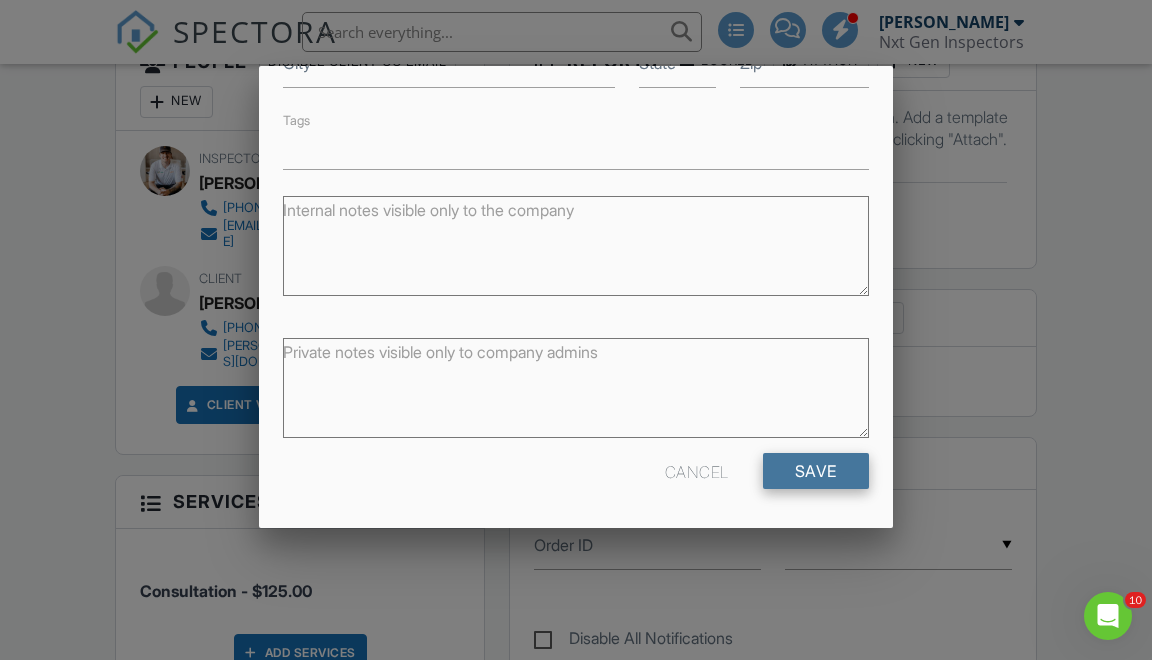 scroll, scrollTop: 468, scrollLeft: 0, axis: vertical 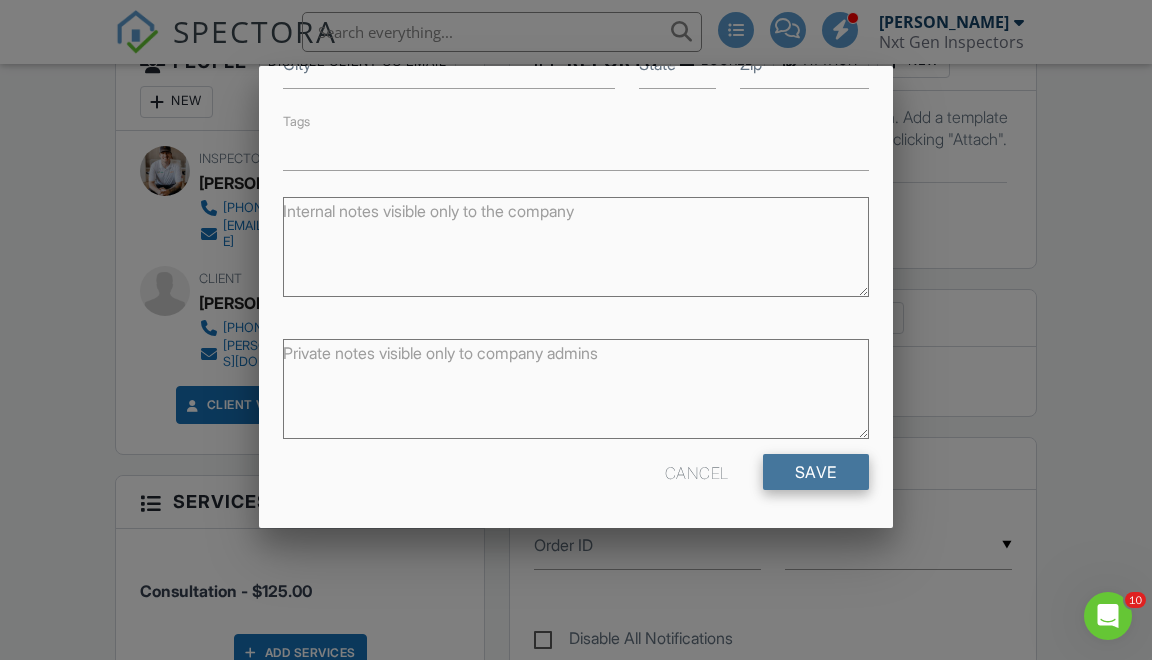 click on "Save" at bounding box center [816, 472] 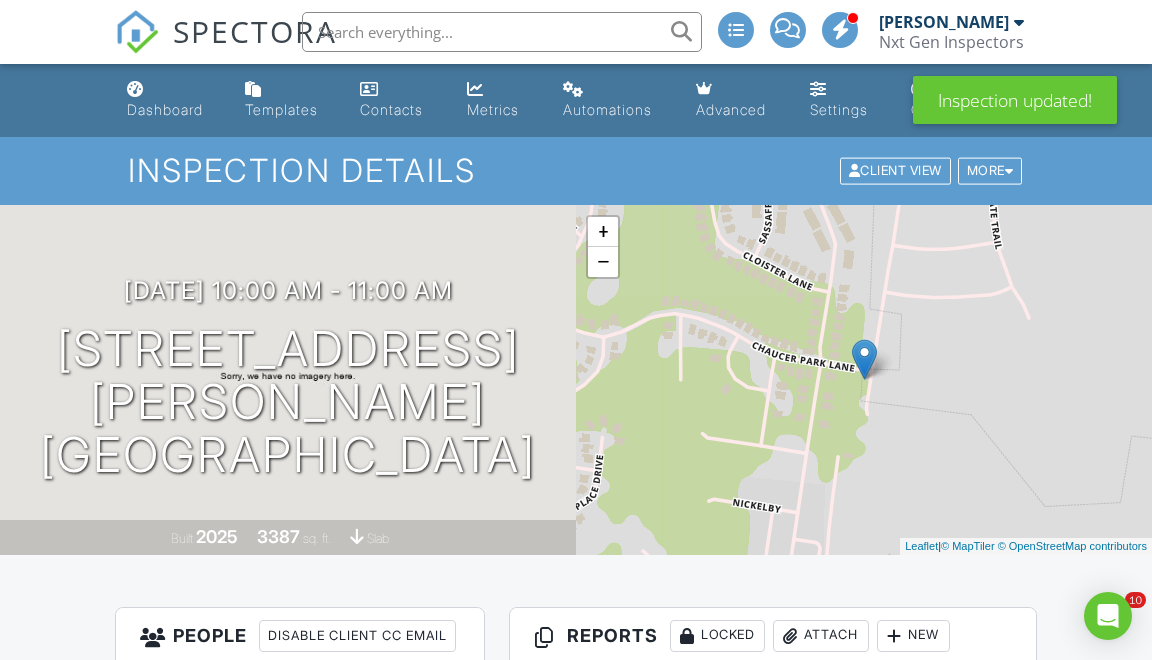 scroll, scrollTop: 2932, scrollLeft: 0, axis: vertical 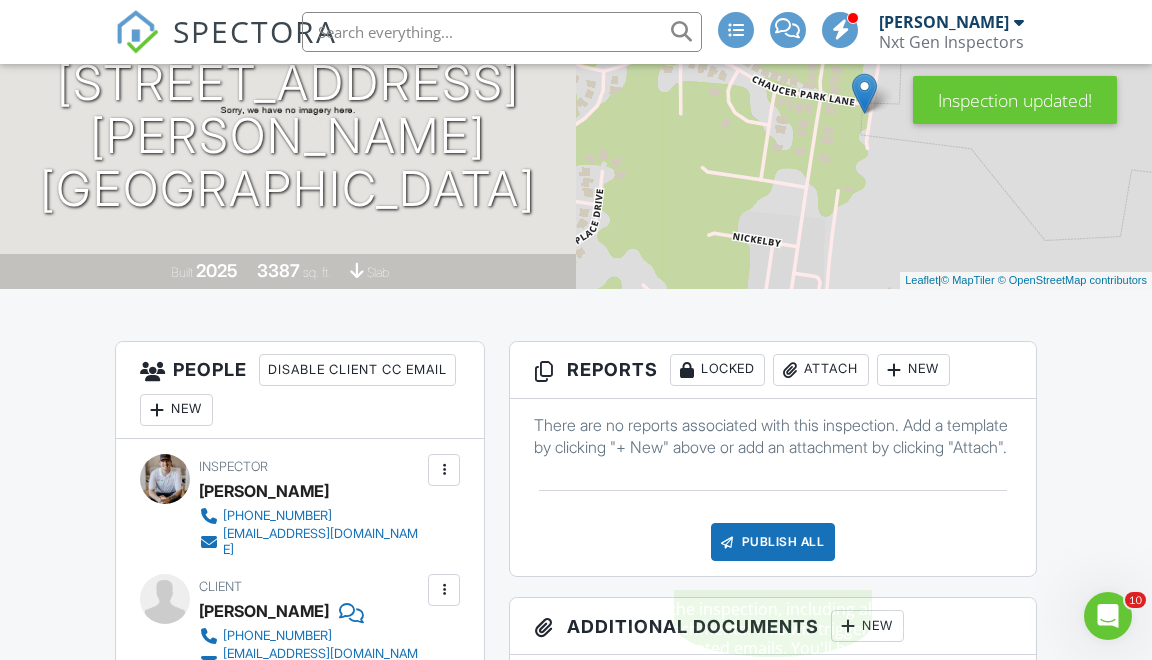 click on "Publish All" at bounding box center [773, 542] 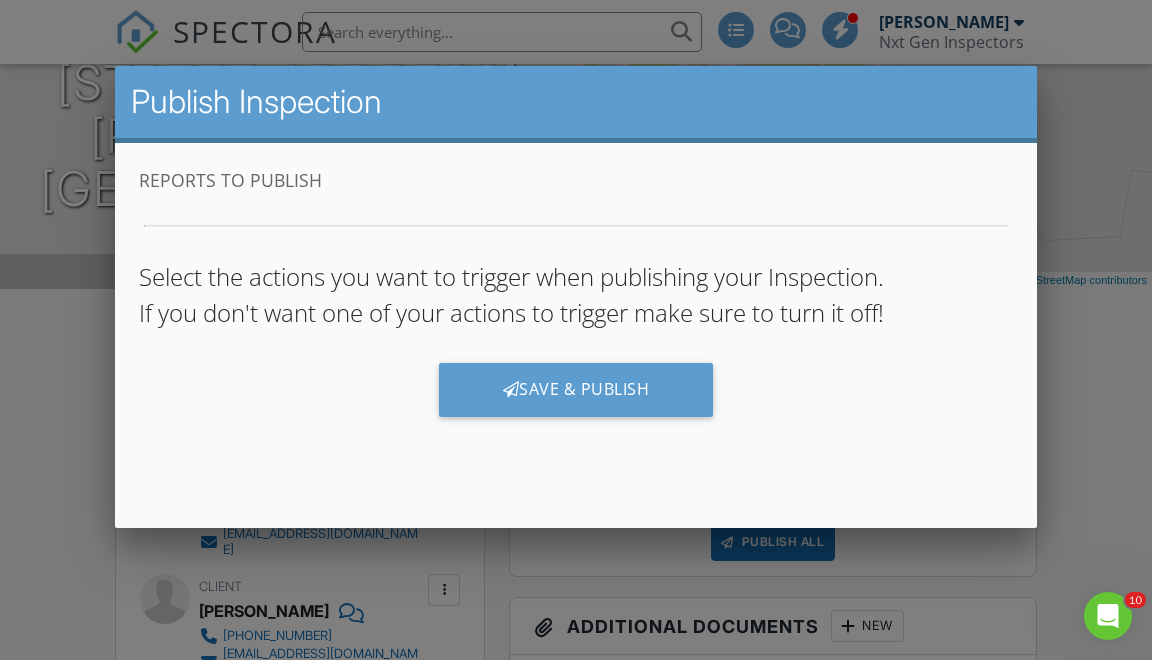 scroll, scrollTop: 0, scrollLeft: 0, axis: both 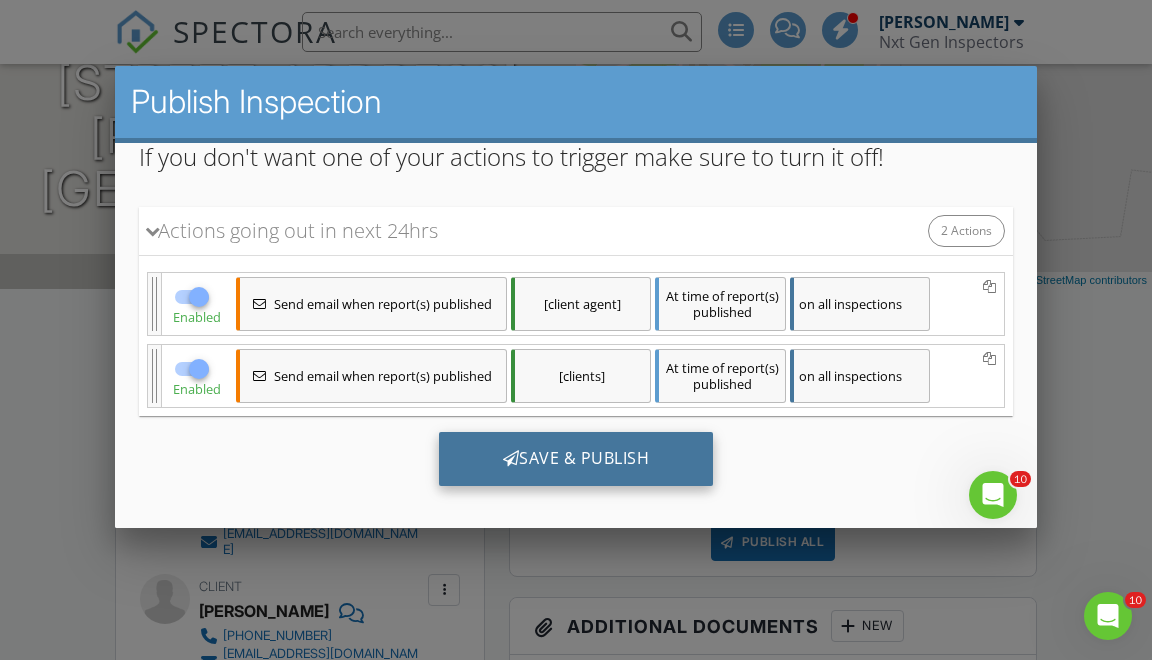click on "Save & Publish" at bounding box center (576, 459) 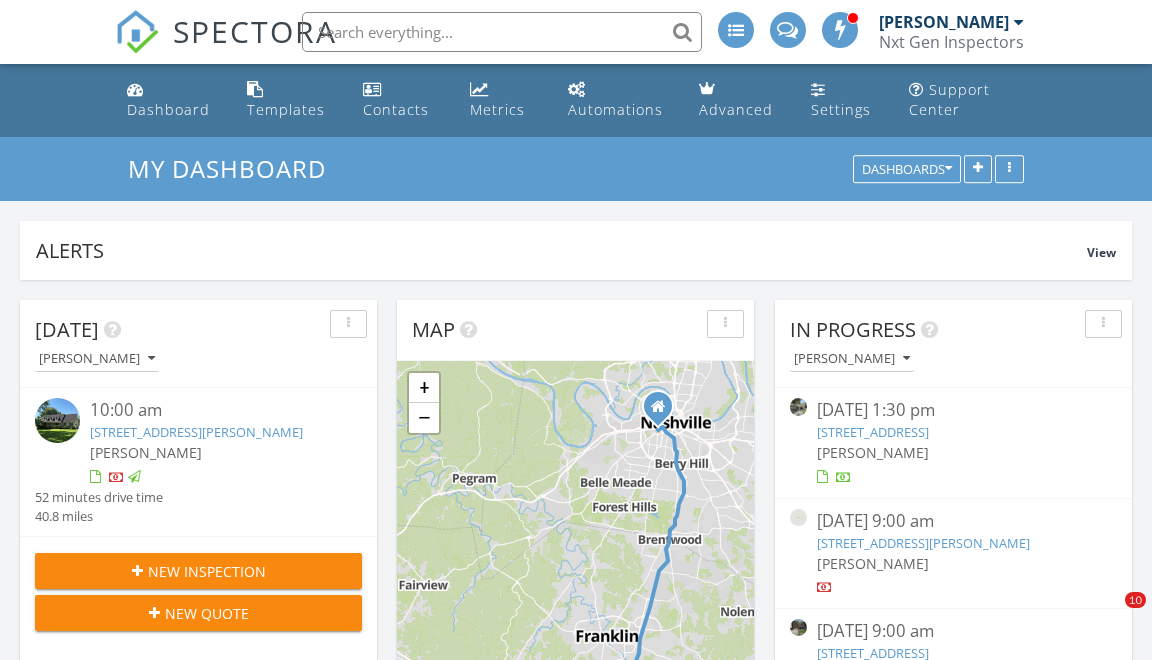 scroll, scrollTop: 0, scrollLeft: 0, axis: both 